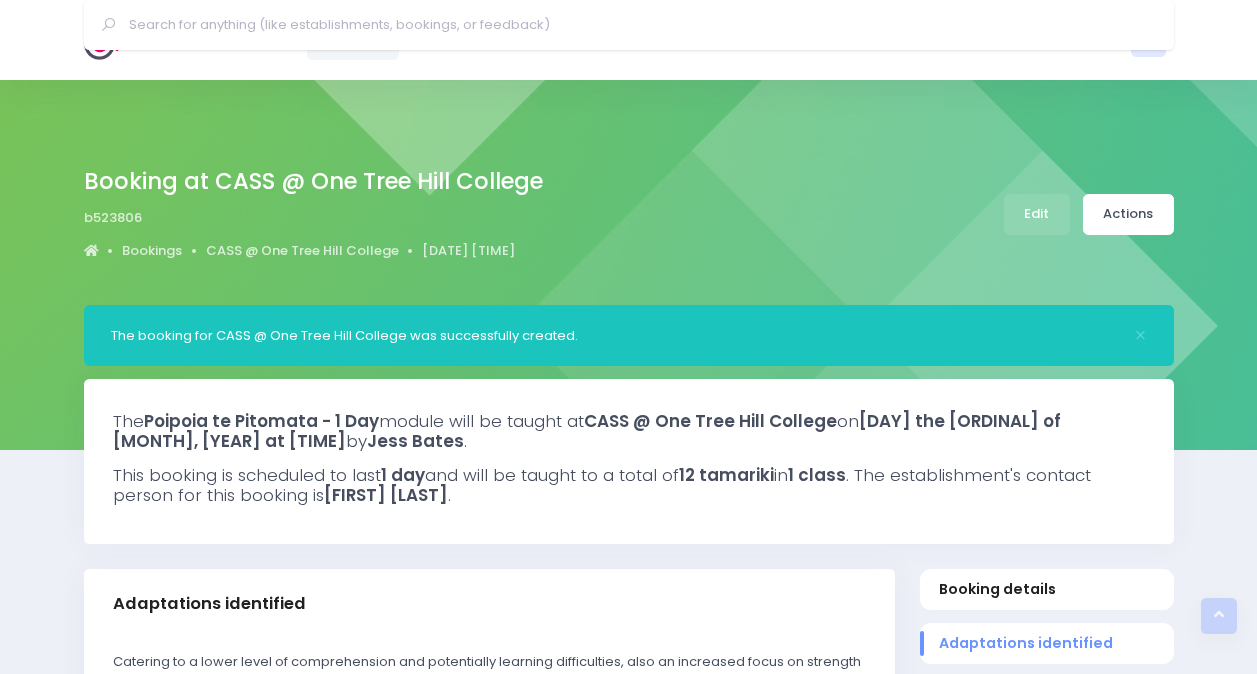 scroll, scrollTop: 0, scrollLeft: 0, axis: both 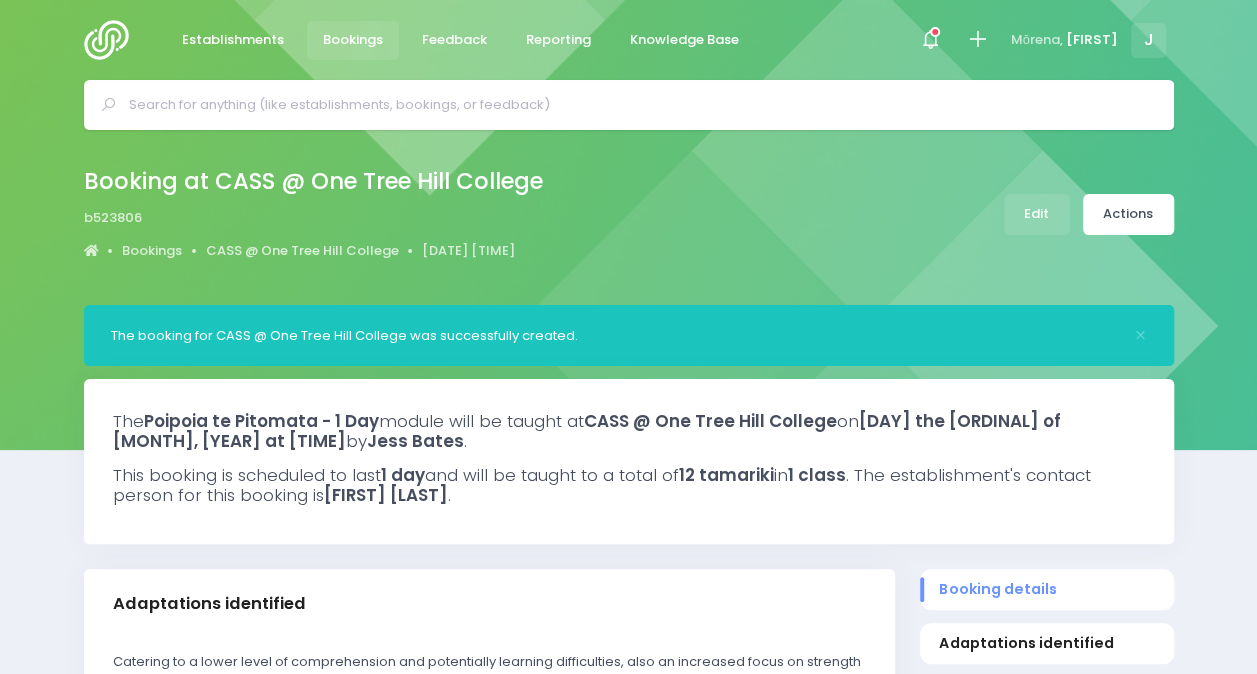 click on "Bookings" at bounding box center [353, 40] 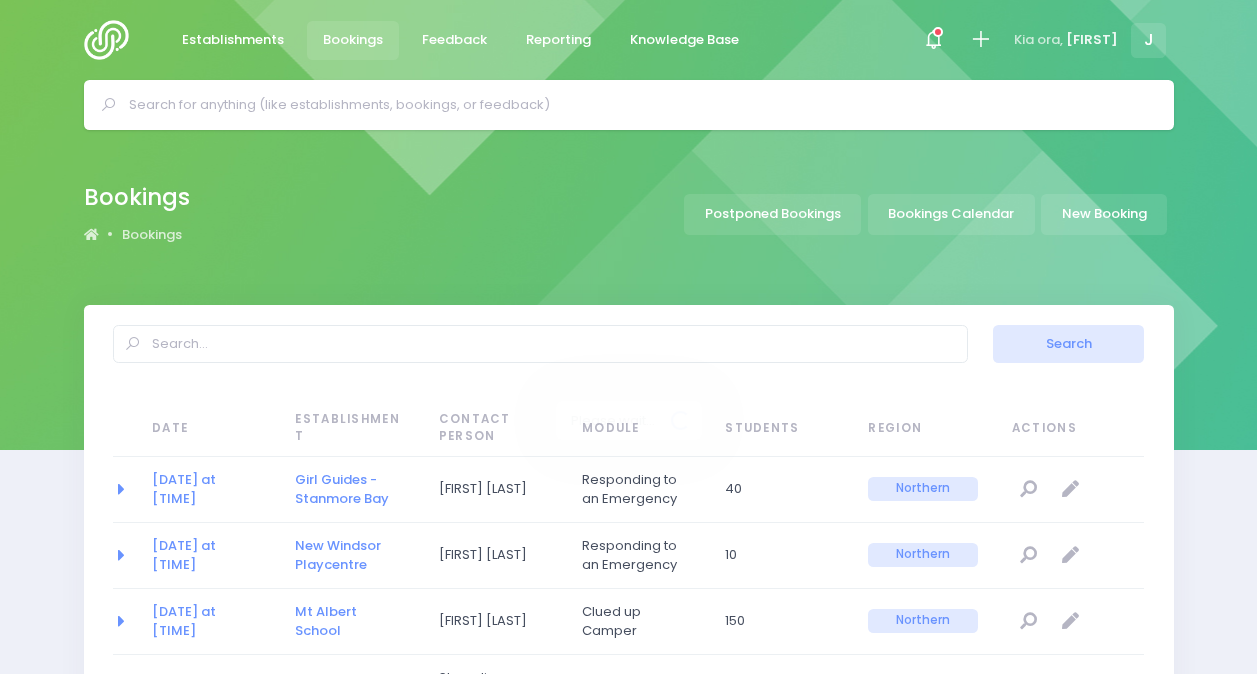 scroll, scrollTop: 0, scrollLeft: 0, axis: both 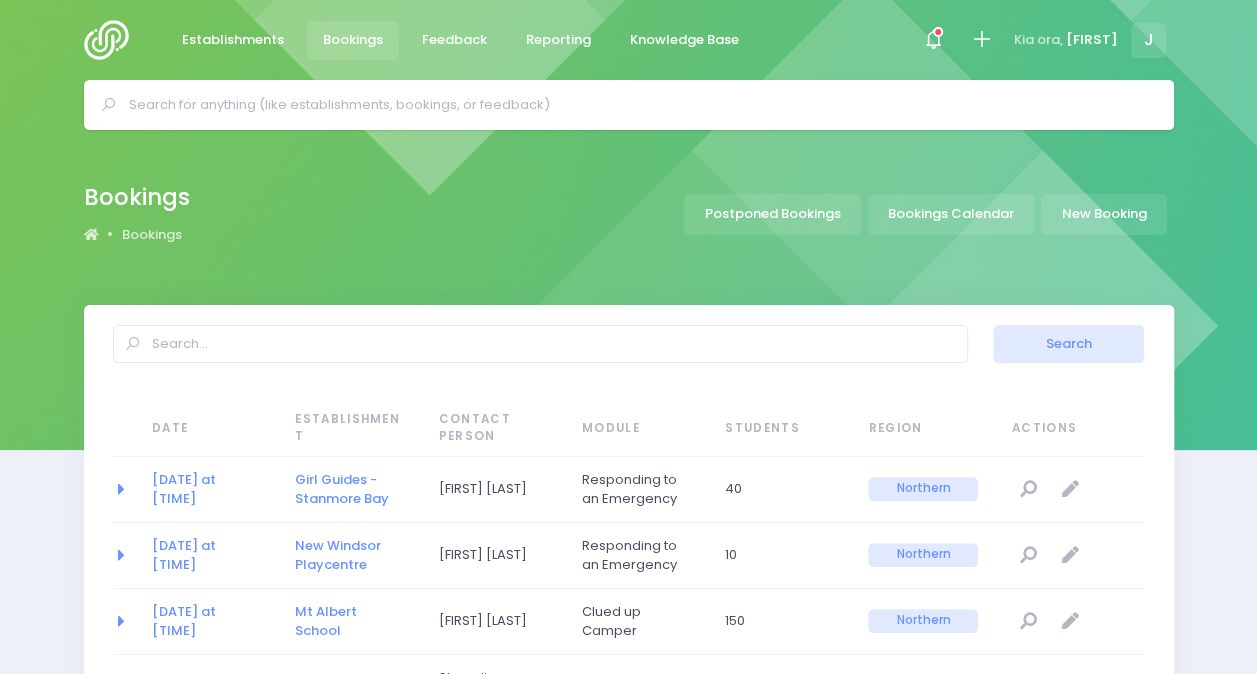 click at bounding box center (112, 40) 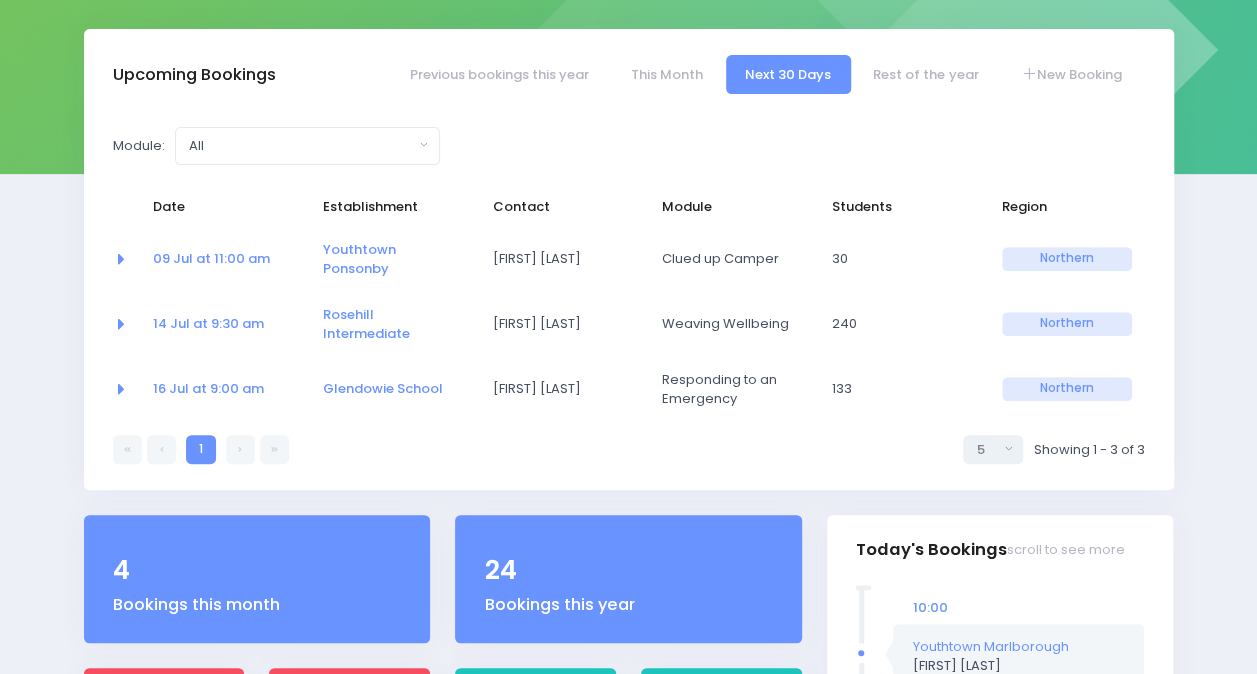 scroll, scrollTop: 277, scrollLeft: 0, axis: vertical 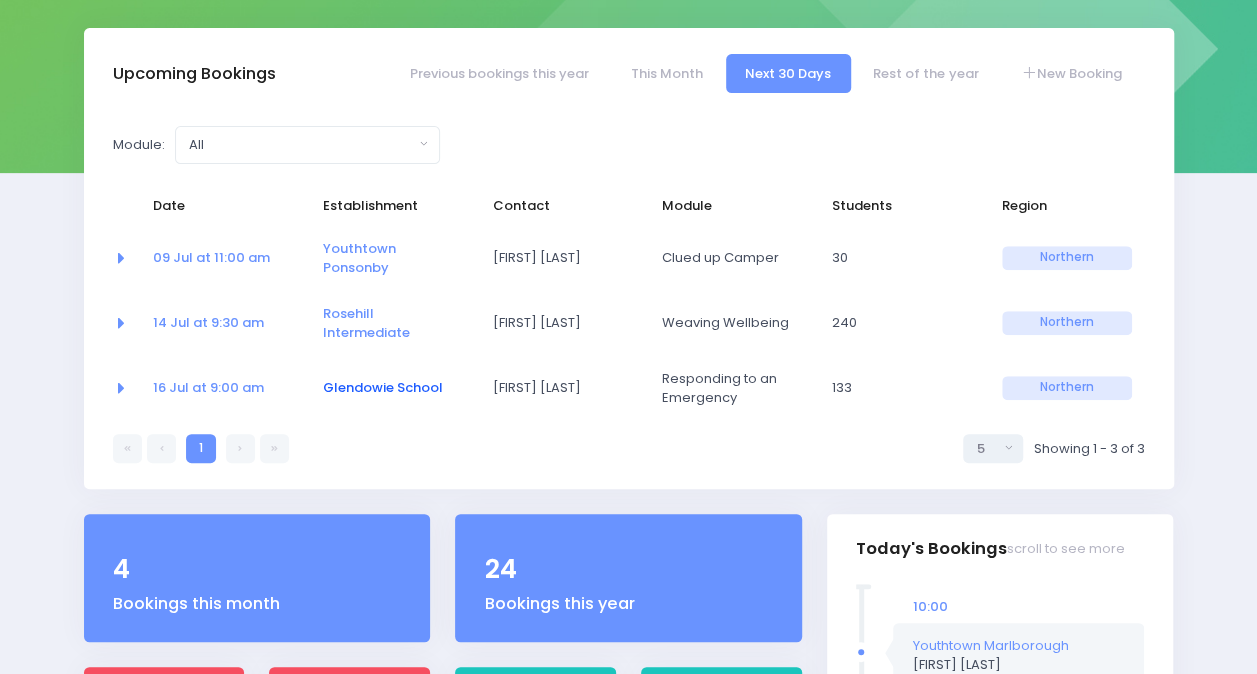 click on "Glendowie School" at bounding box center [383, 387] 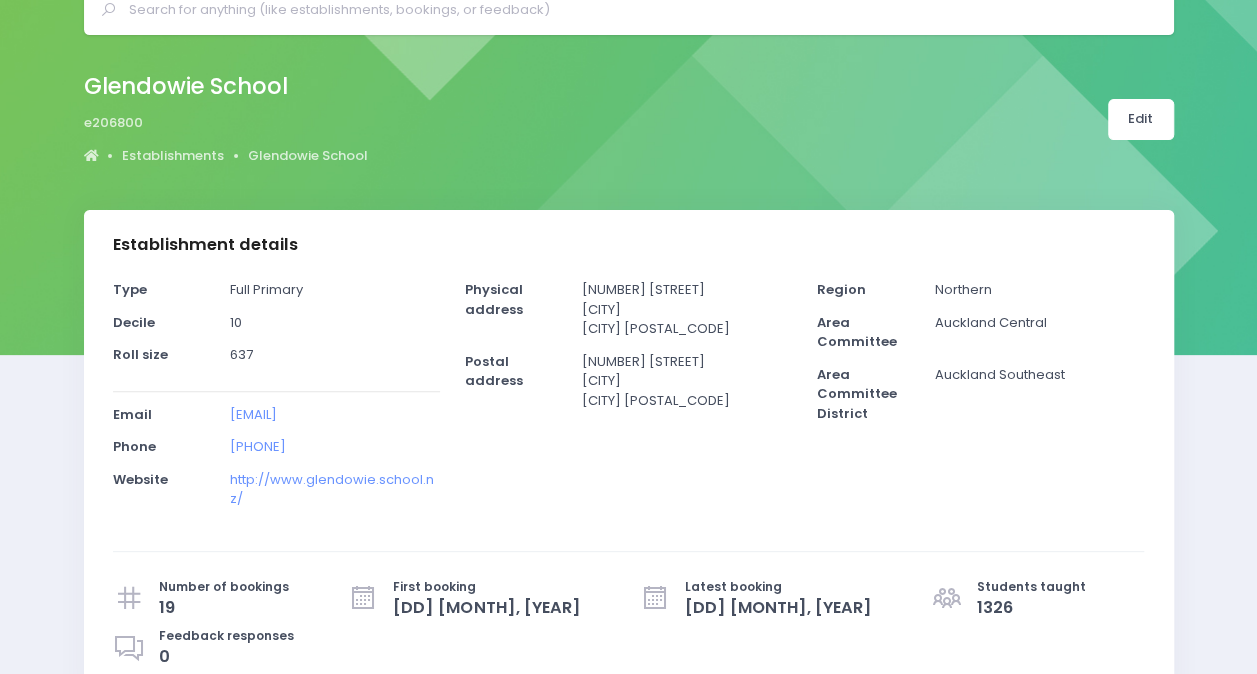 scroll, scrollTop: 0, scrollLeft: 0, axis: both 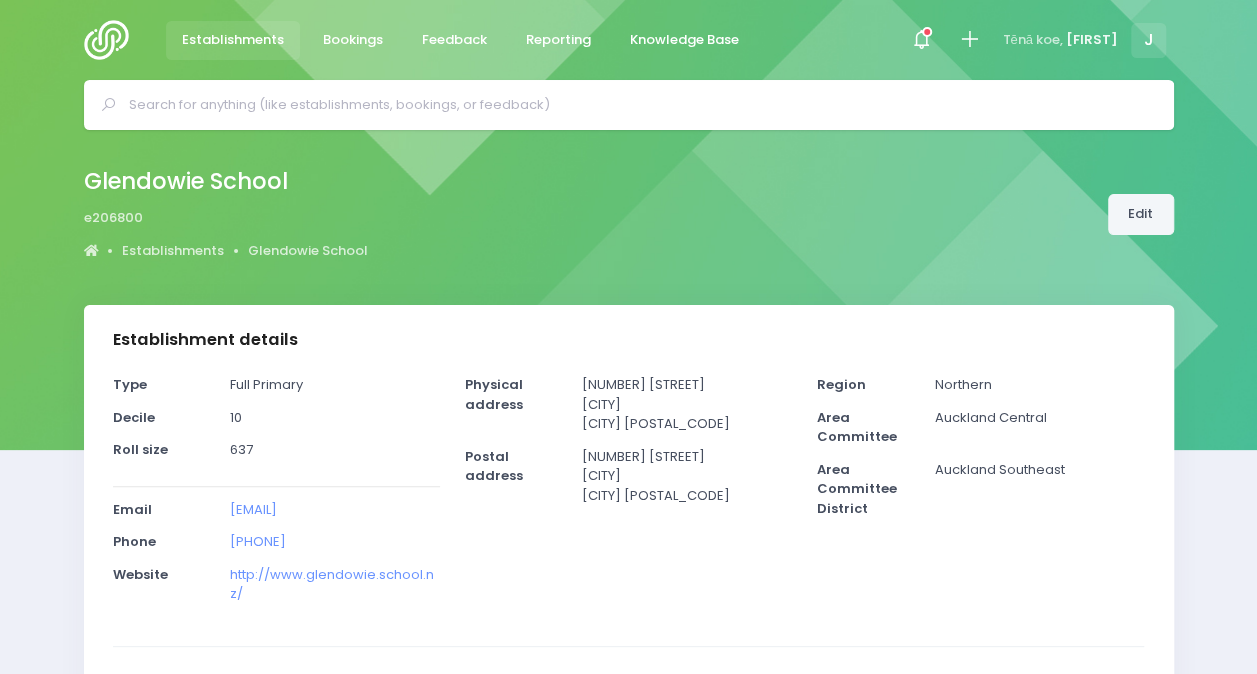 click on "Edit" at bounding box center [1141, 214] 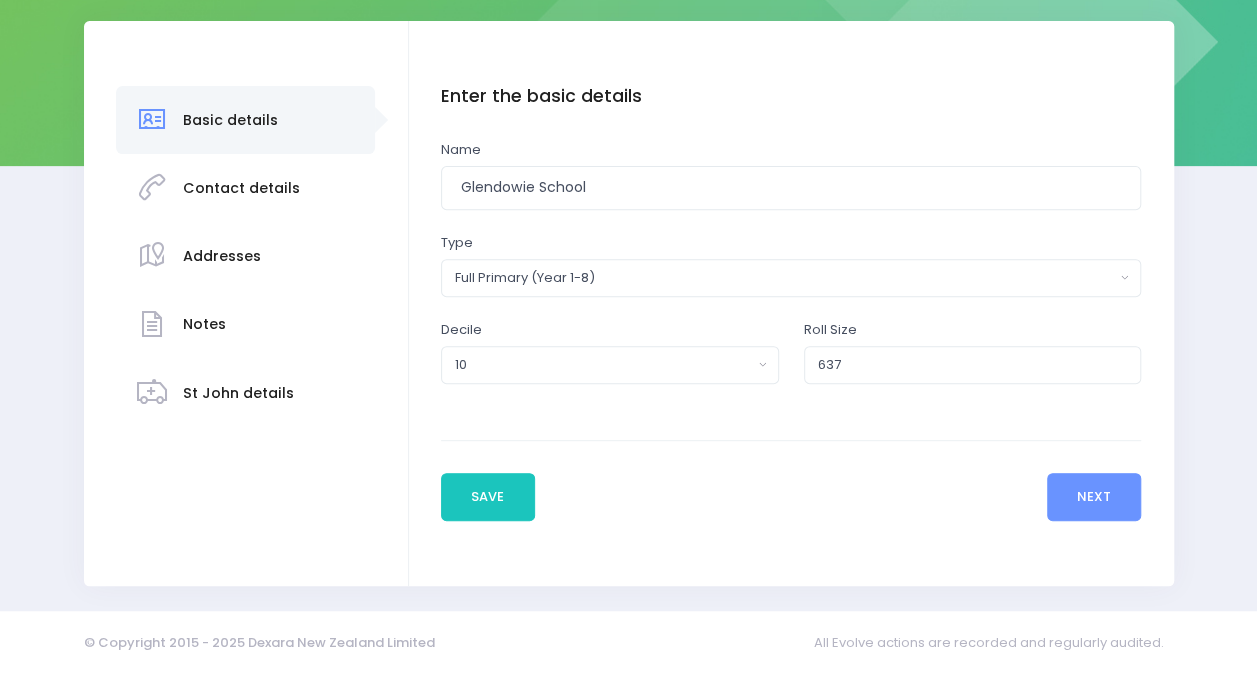 scroll, scrollTop: 0, scrollLeft: 0, axis: both 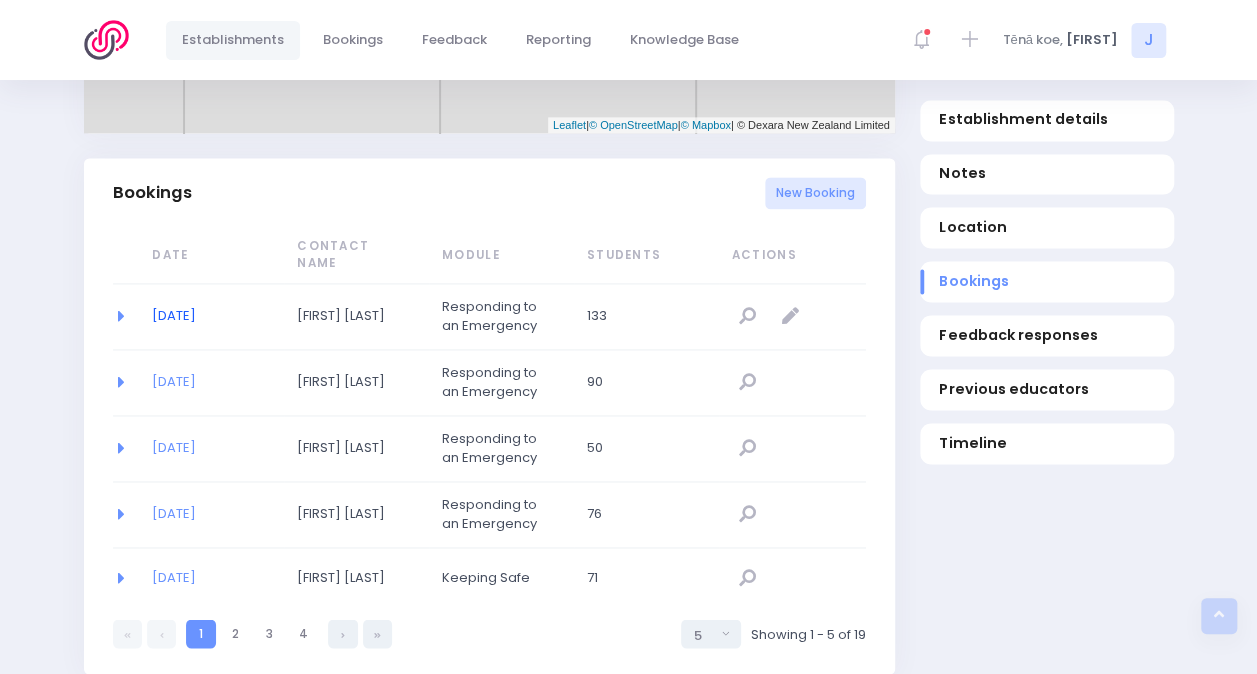 click on "[DATE]" at bounding box center [174, 315] 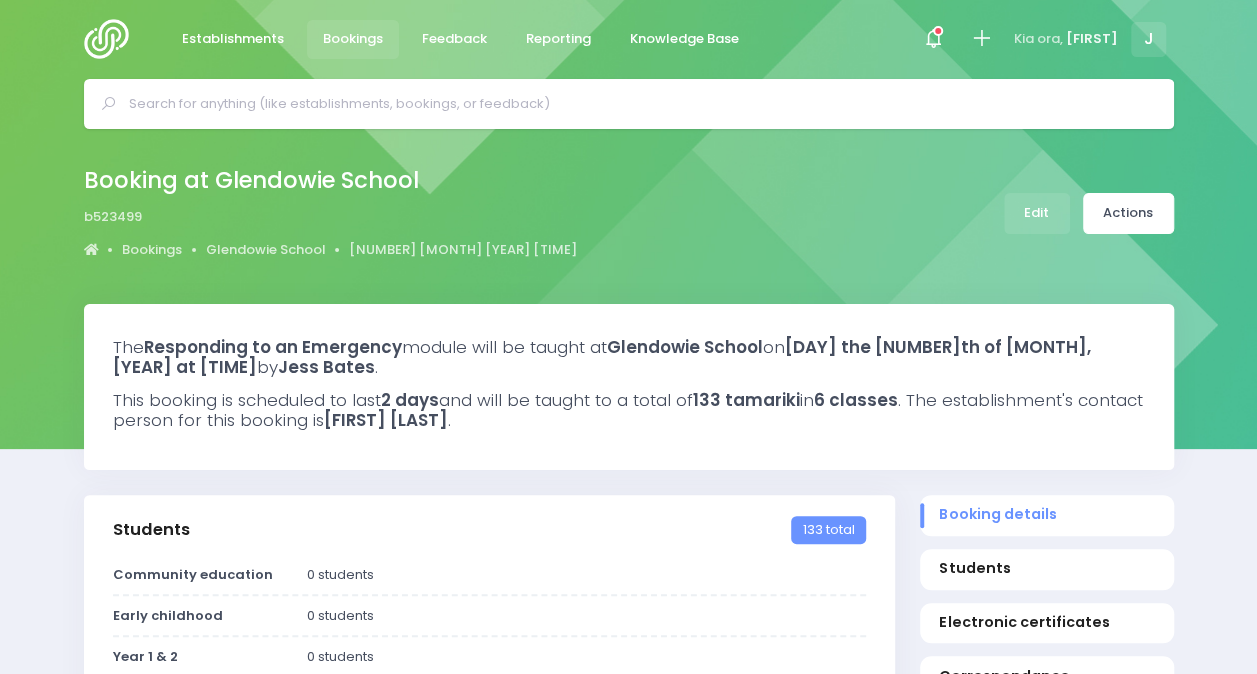 scroll, scrollTop: 0, scrollLeft: 0, axis: both 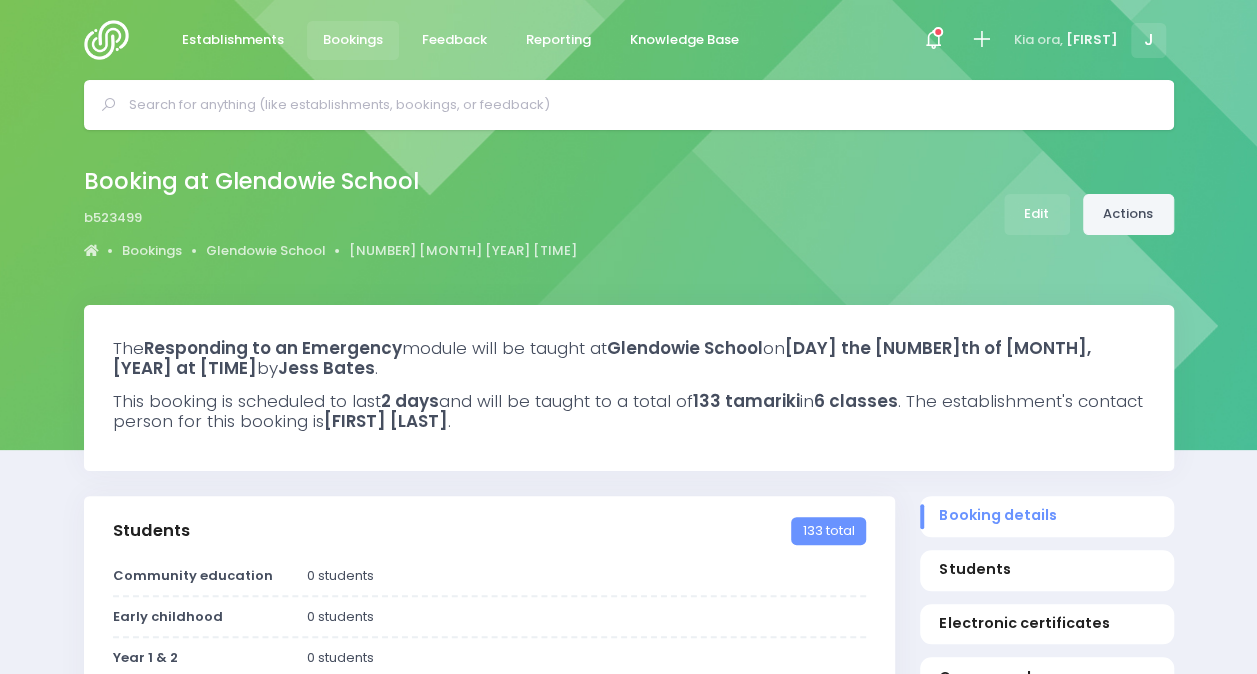 click on "Actions" at bounding box center [1128, 214] 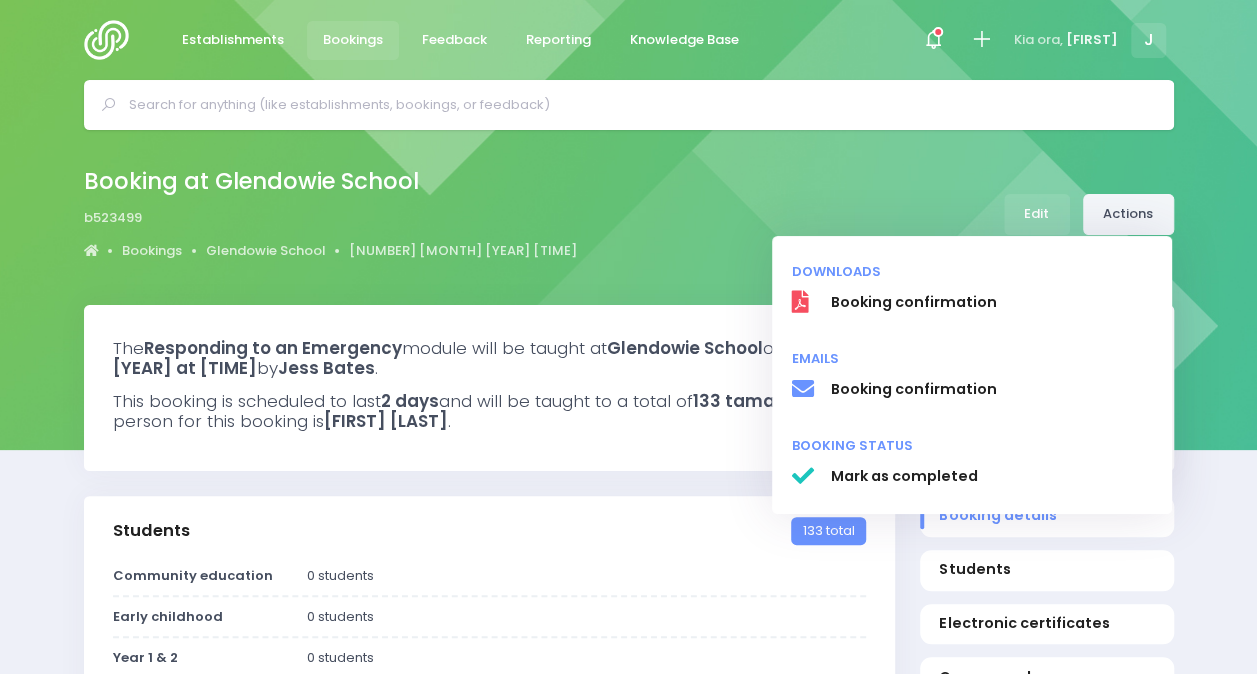 click on "Actions" at bounding box center [1128, 214] 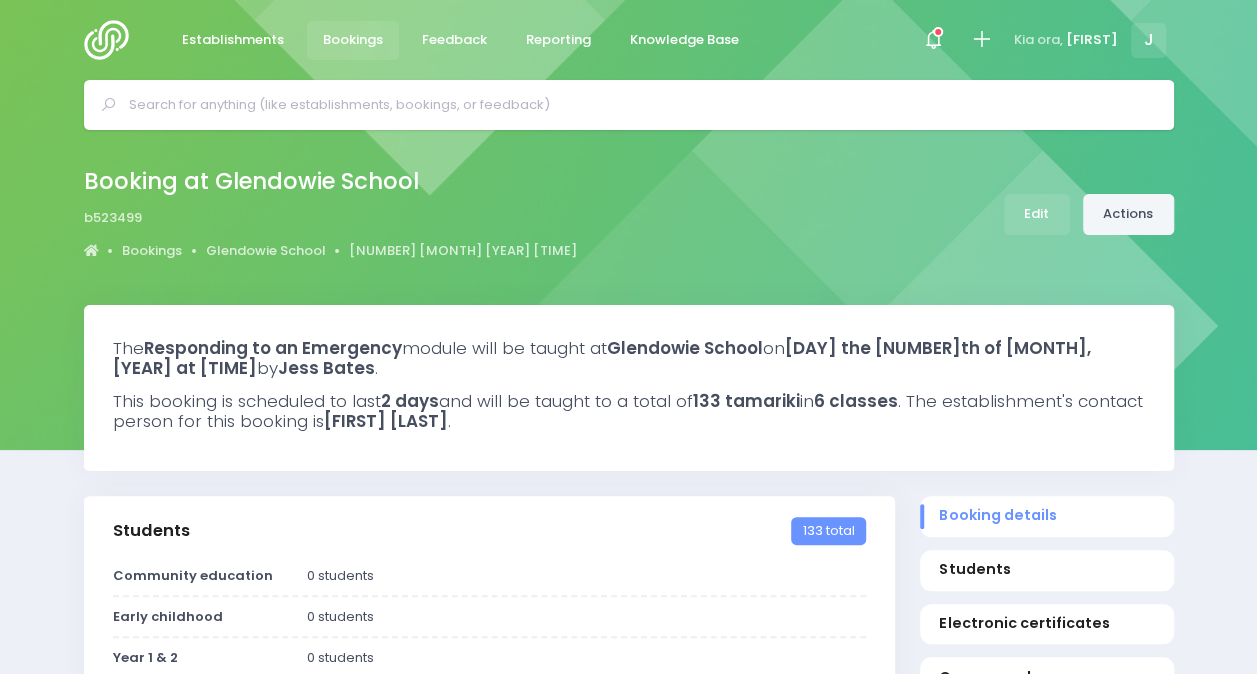click on "Actions" at bounding box center [1128, 214] 